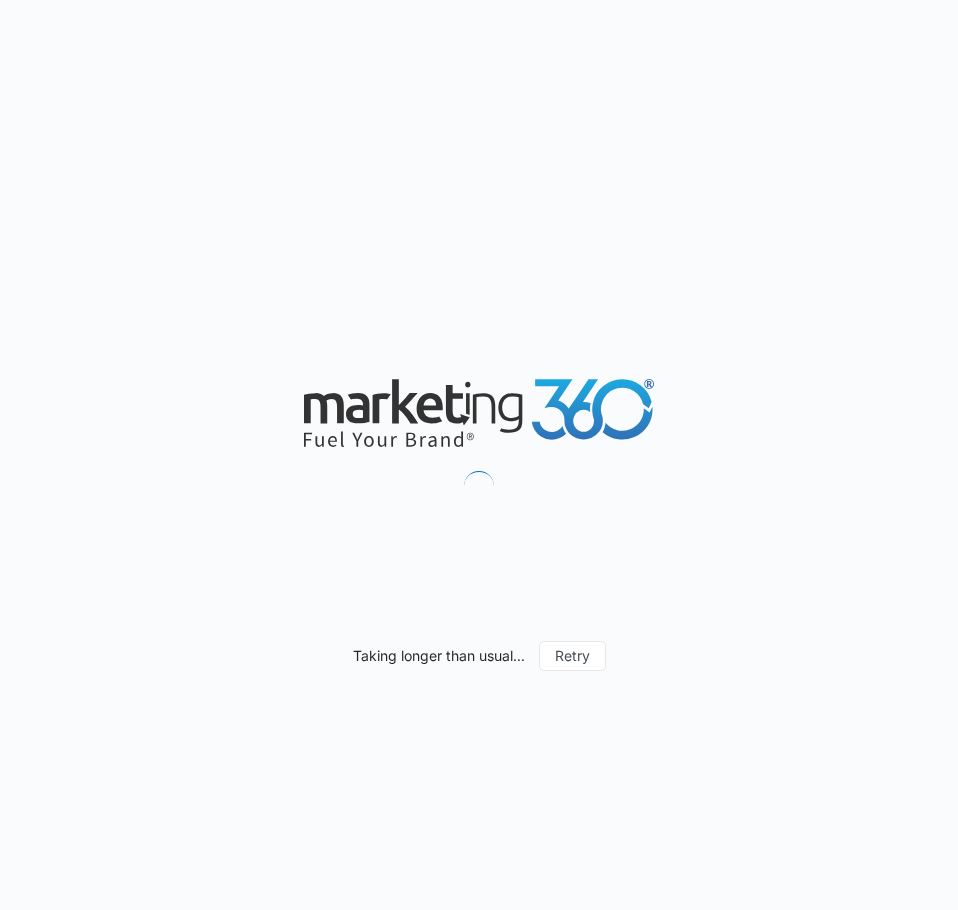 scroll, scrollTop: 0, scrollLeft: 0, axis: both 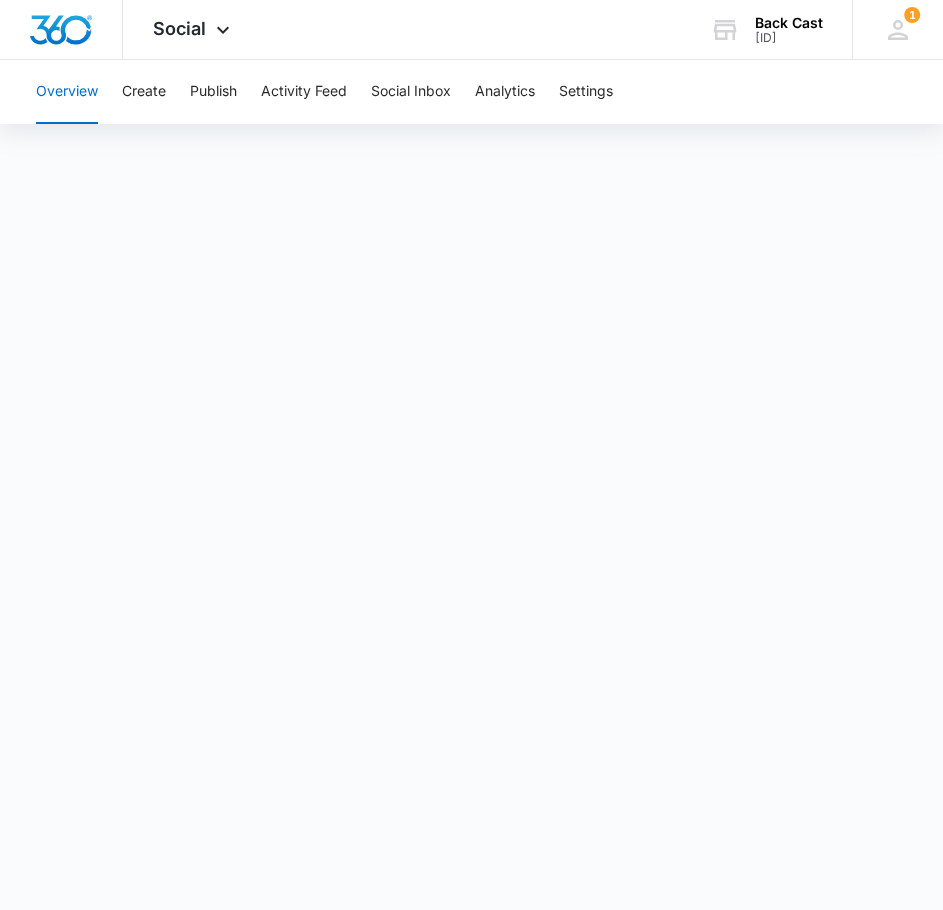 click on "Overview" at bounding box center [67, 92] 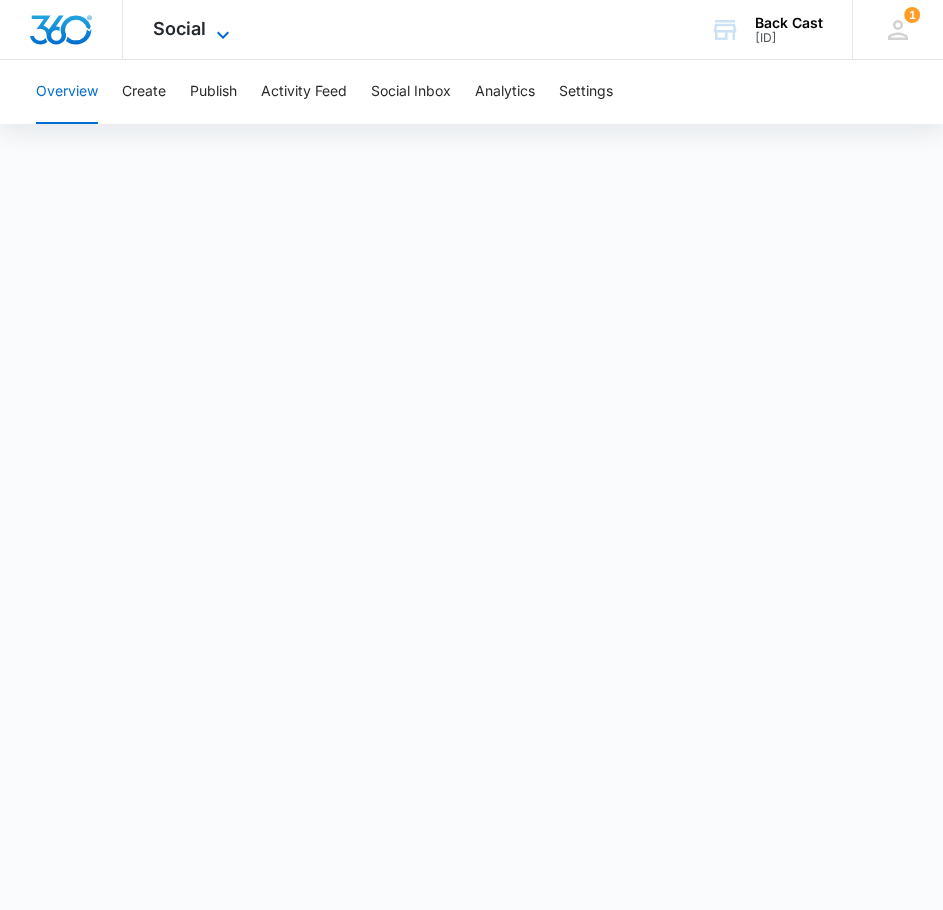 click on "Social" at bounding box center [179, 28] 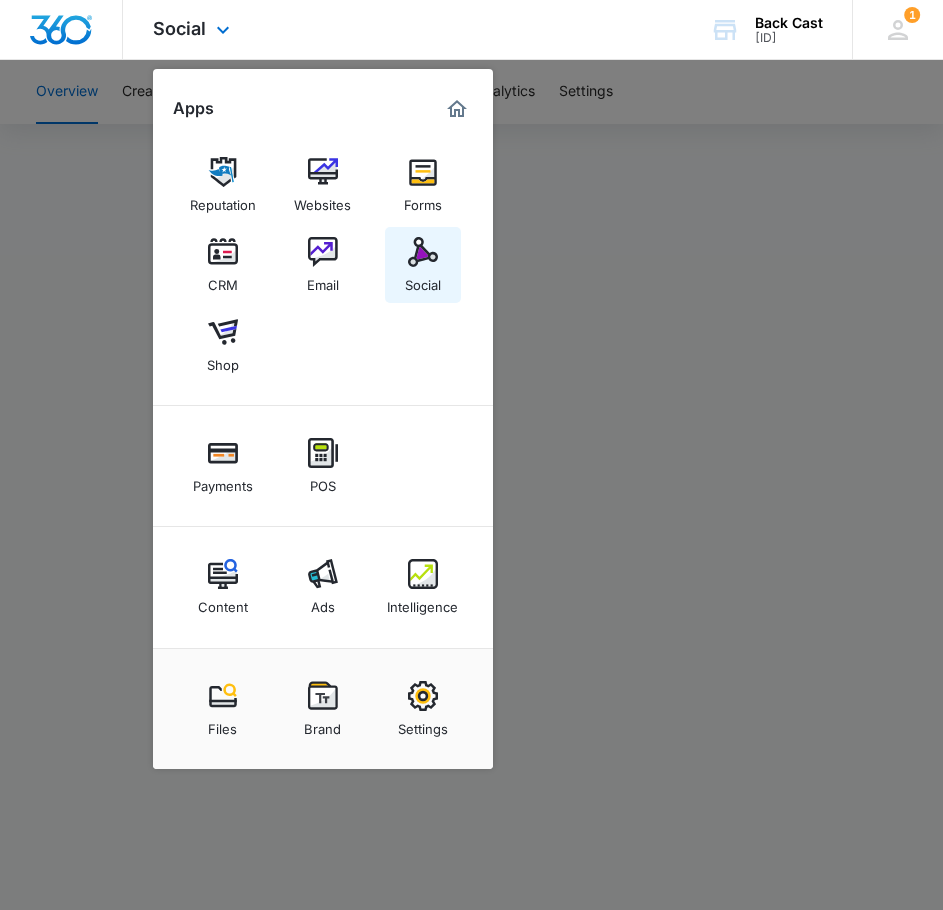 click on "Social" at bounding box center [423, 265] 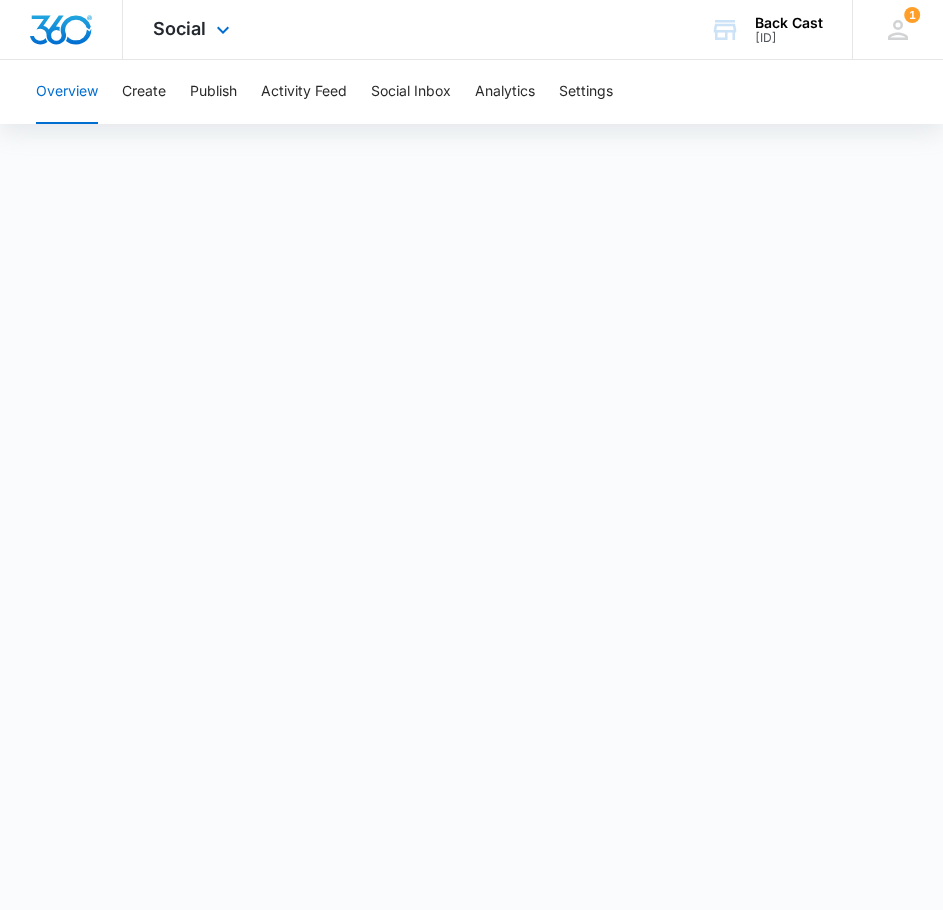scroll, scrollTop: 69, scrollLeft: 0, axis: vertical 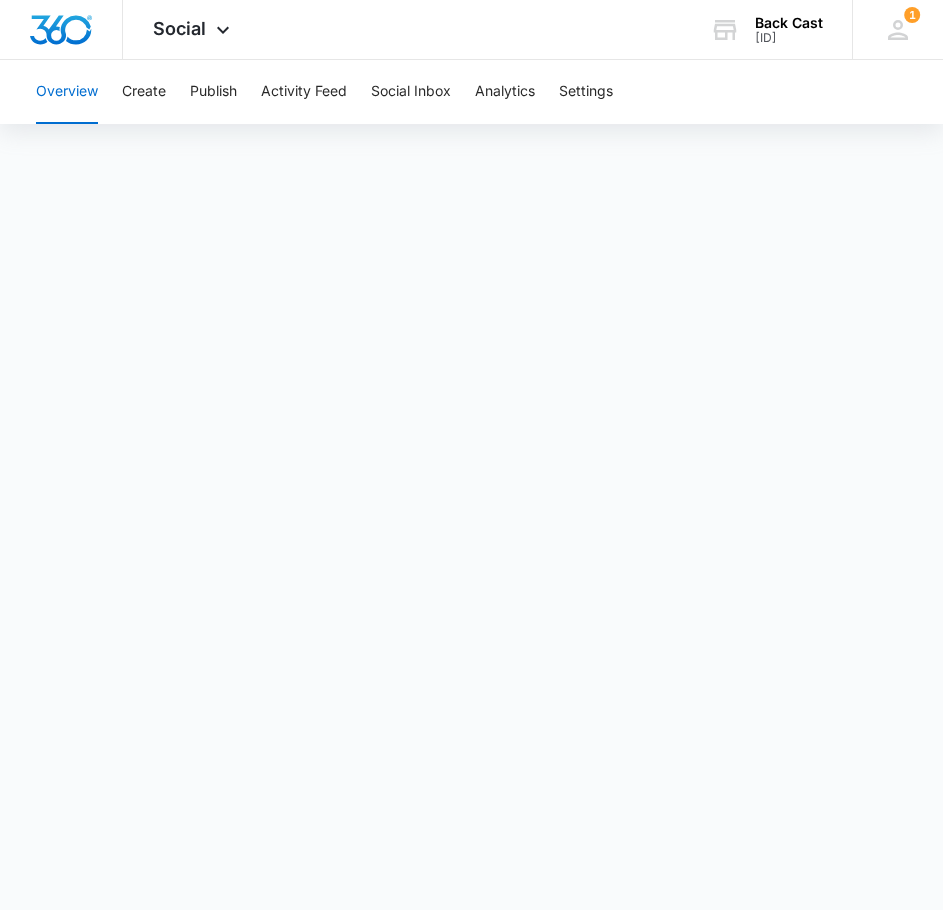 click on "Overview" at bounding box center [67, 92] 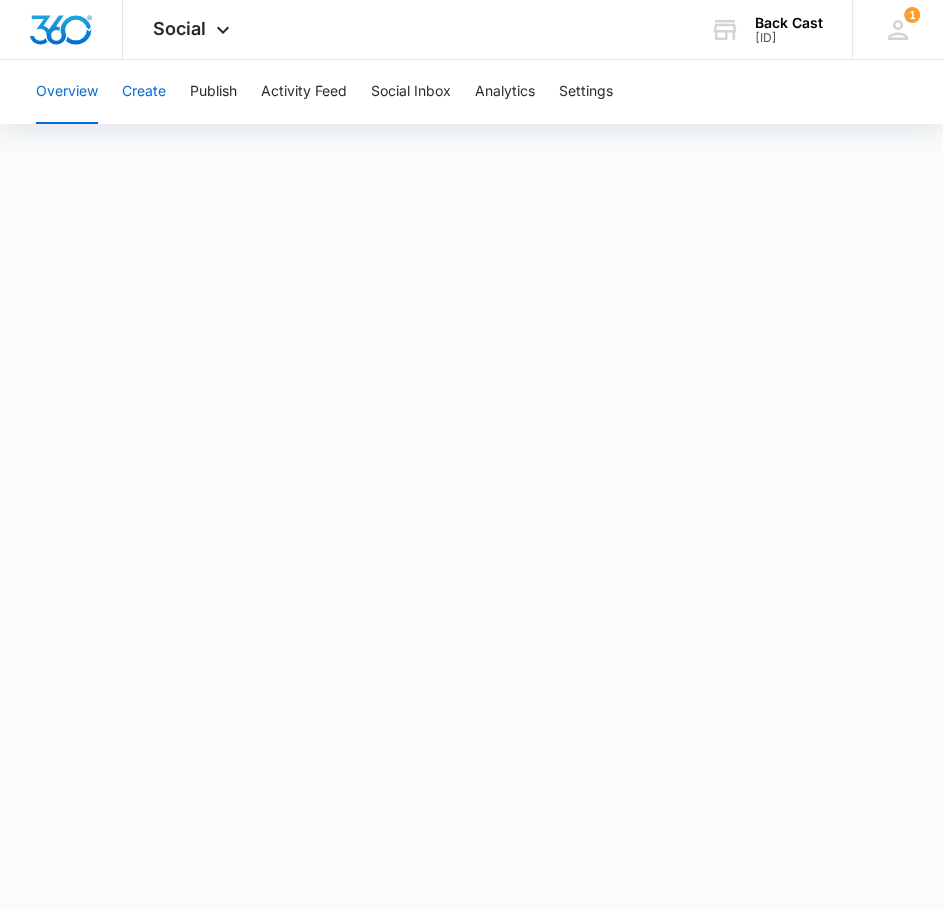 click on "Create" at bounding box center [144, 92] 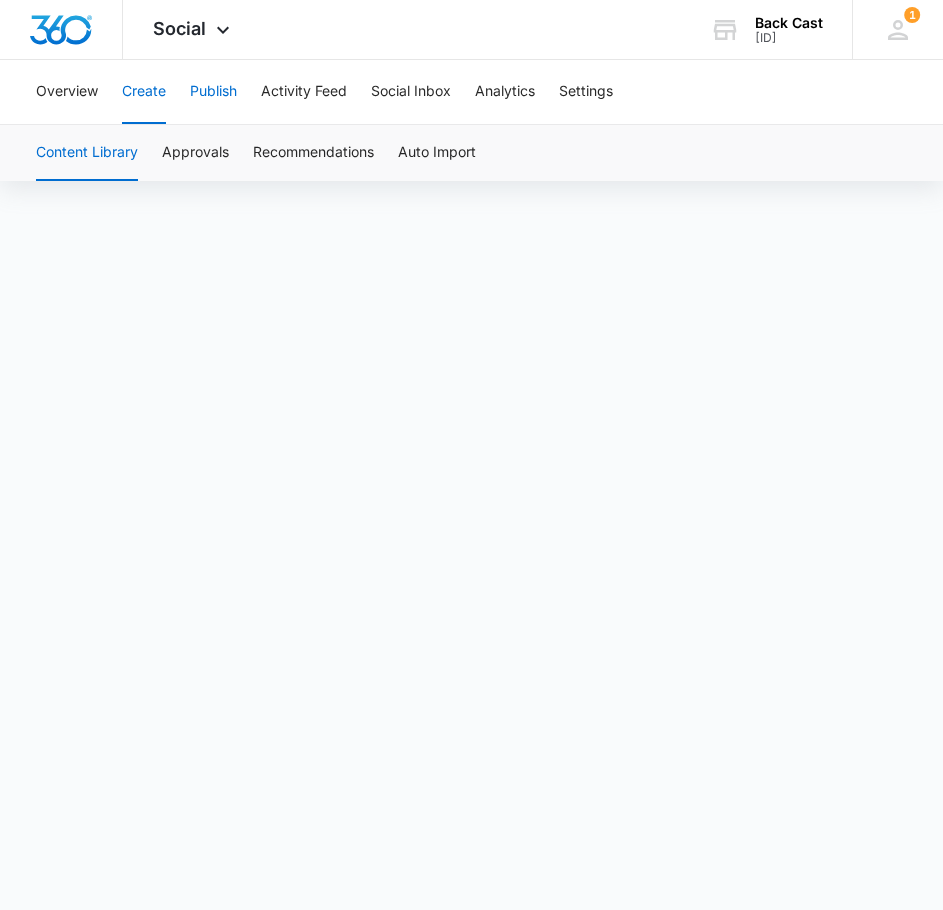 scroll, scrollTop: 0, scrollLeft: 0, axis: both 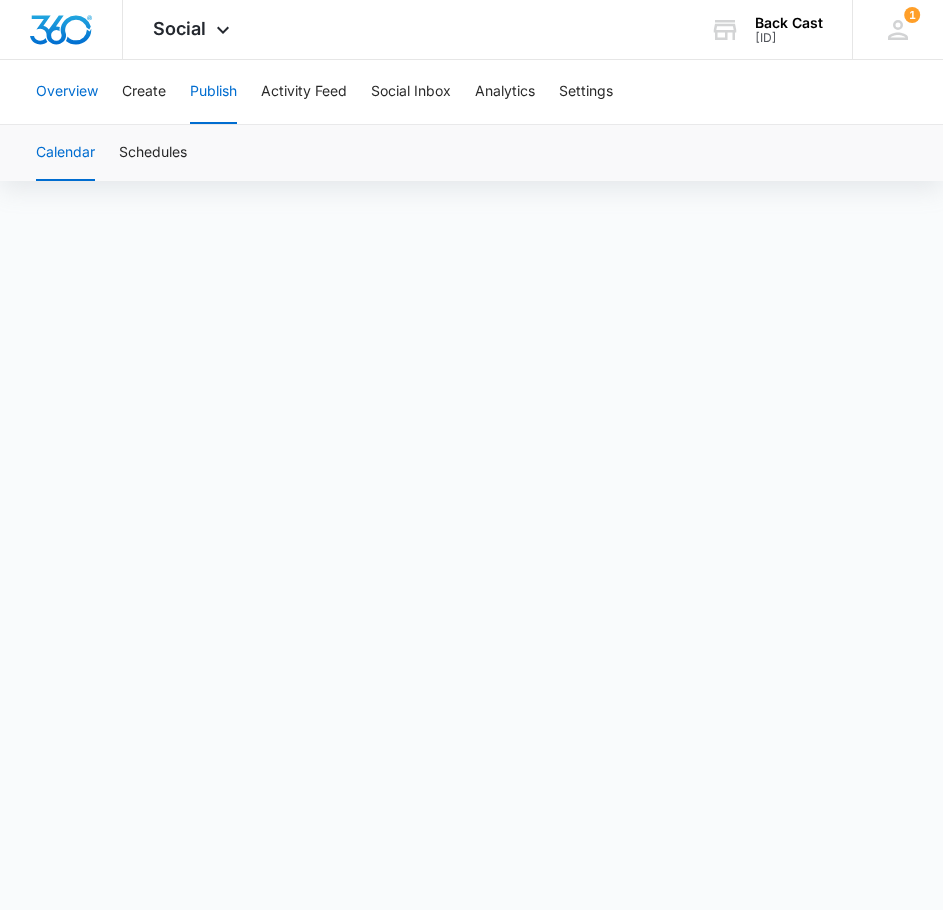 click on "Overview" at bounding box center (67, 92) 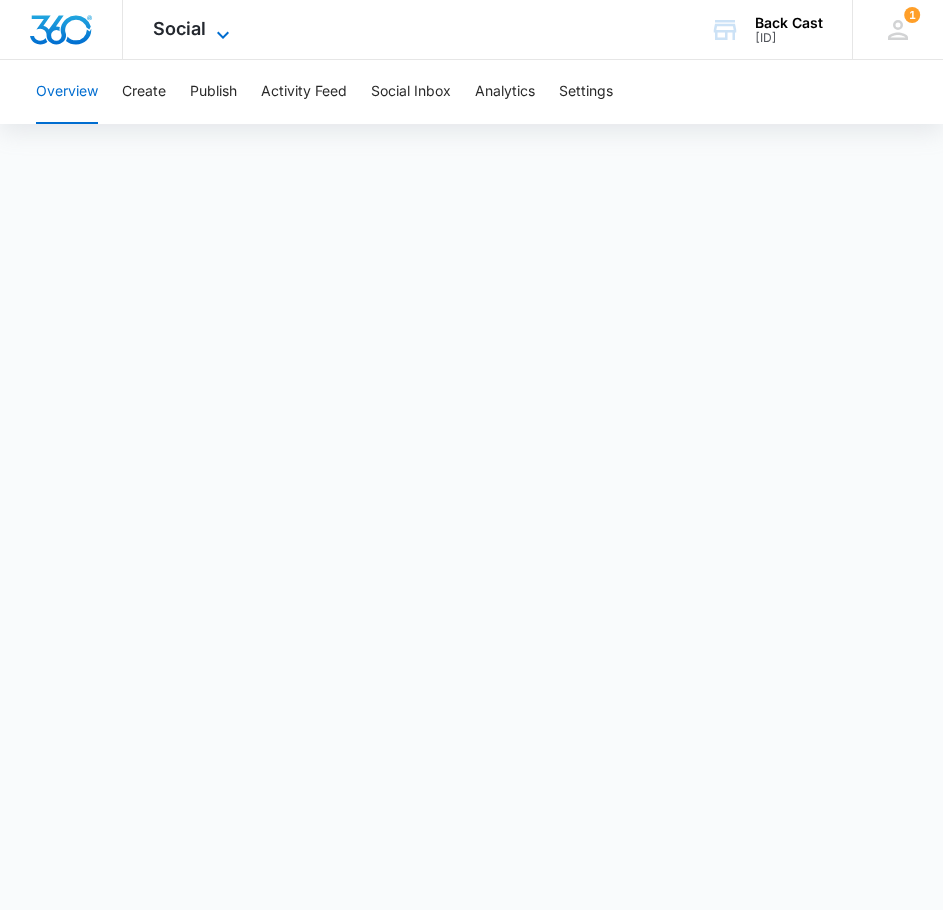 click 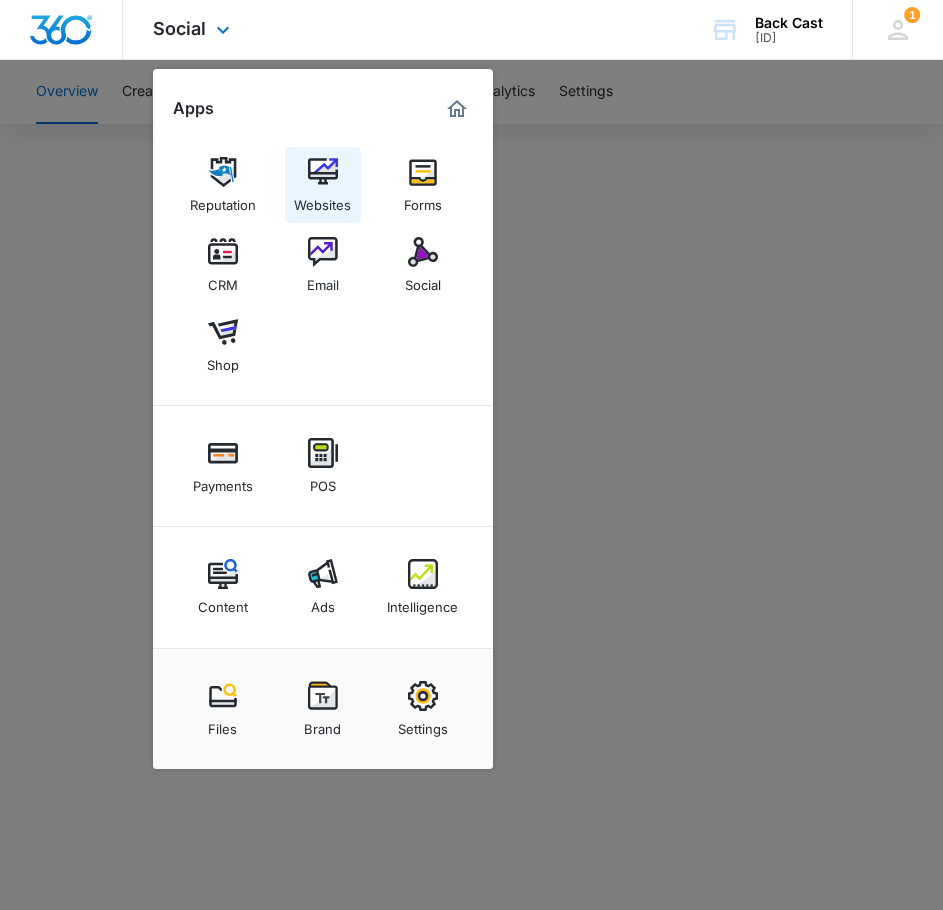 click at bounding box center (323, 172) 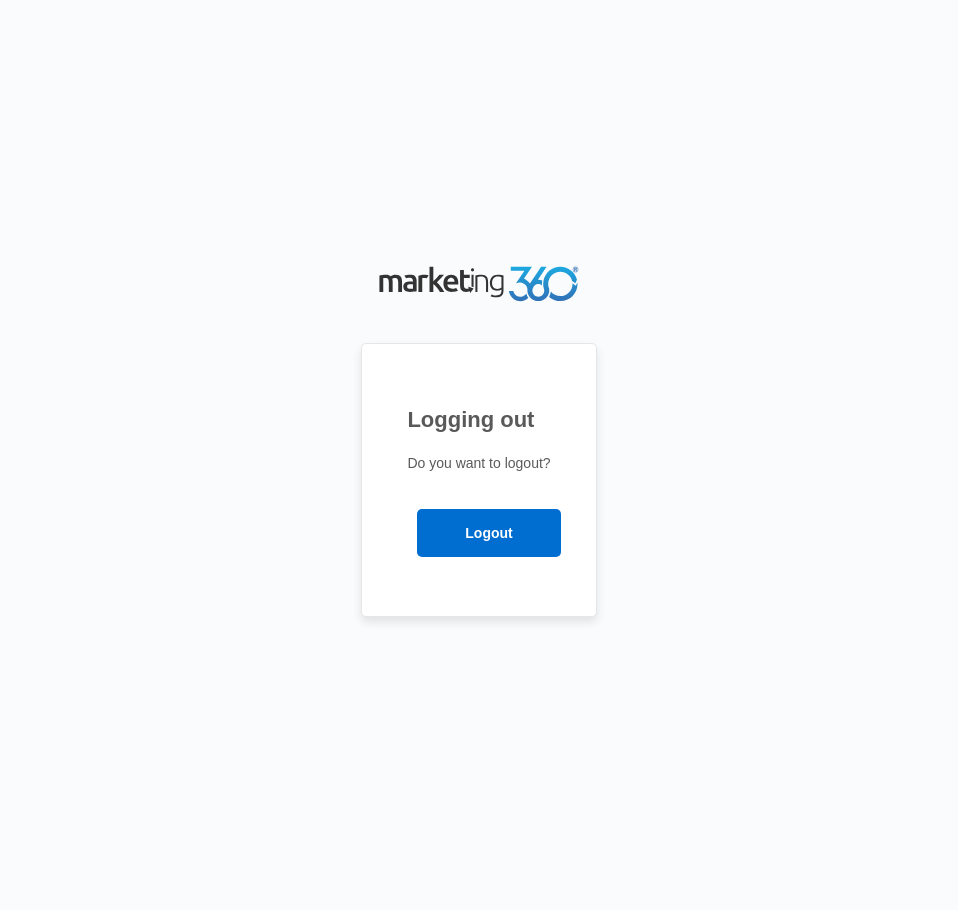 scroll, scrollTop: 0, scrollLeft: 0, axis: both 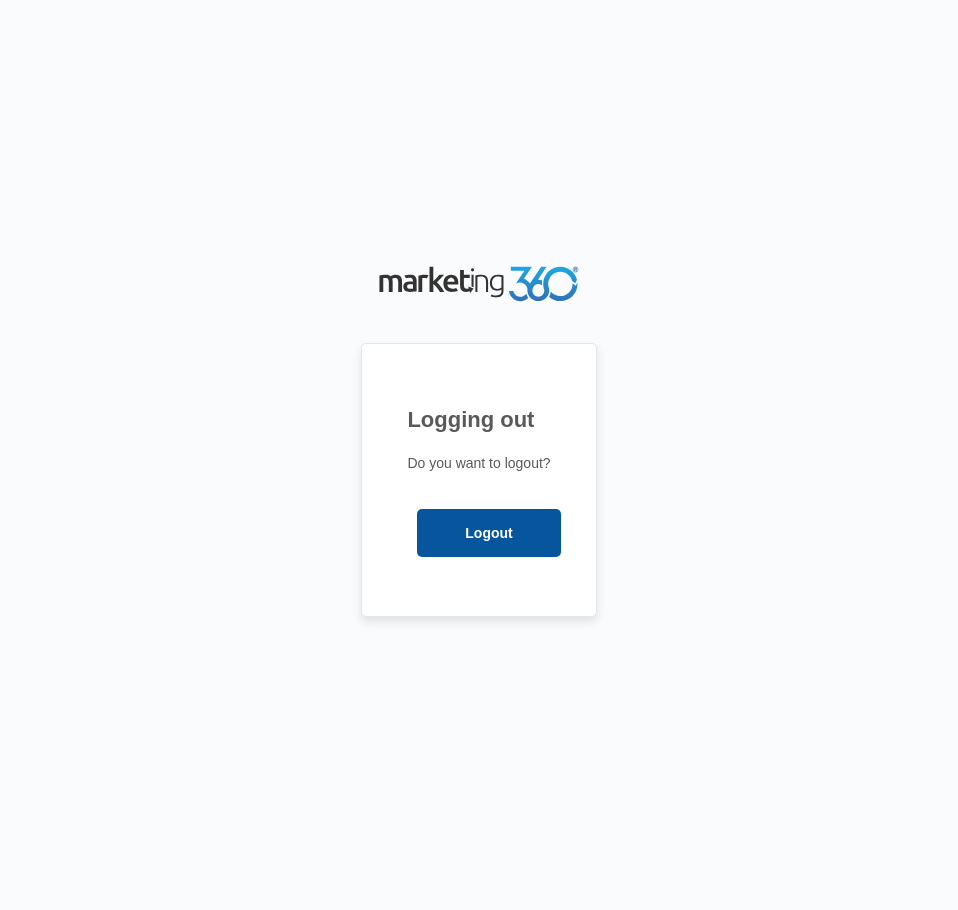 click on "Logout" at bounding box center (488, 533) 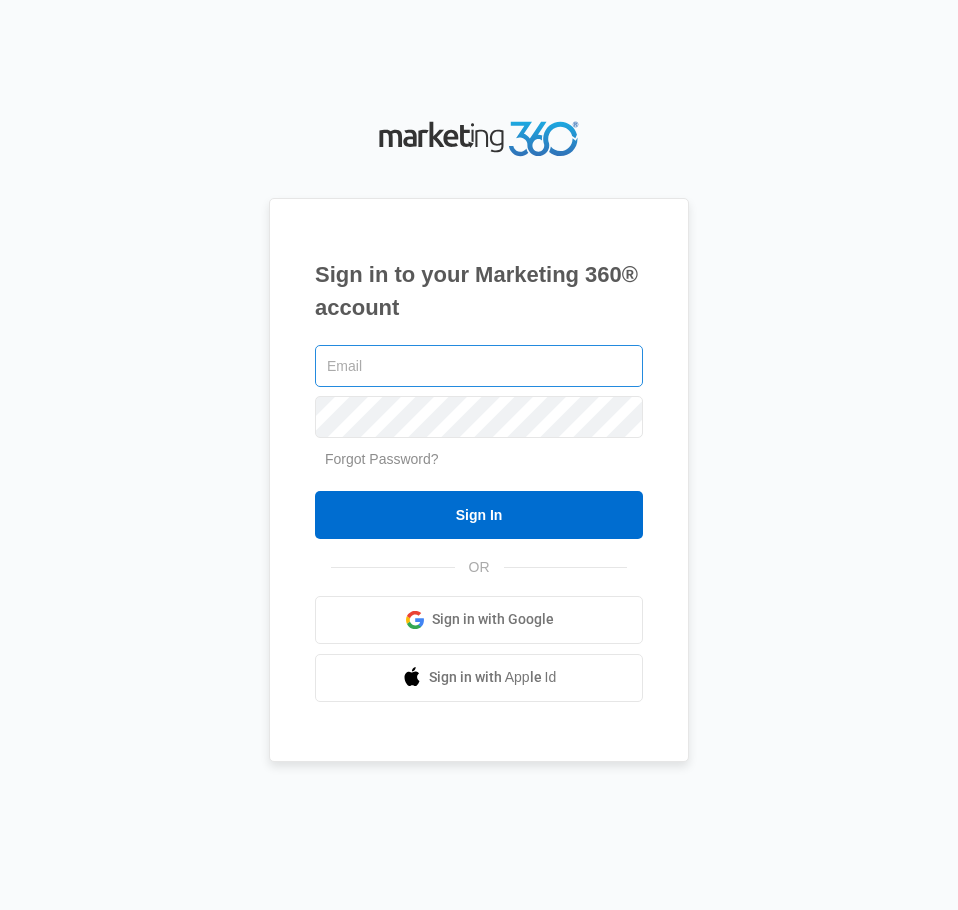 scroll, scrollTop: 0, scrollLeft: 0, axis: both 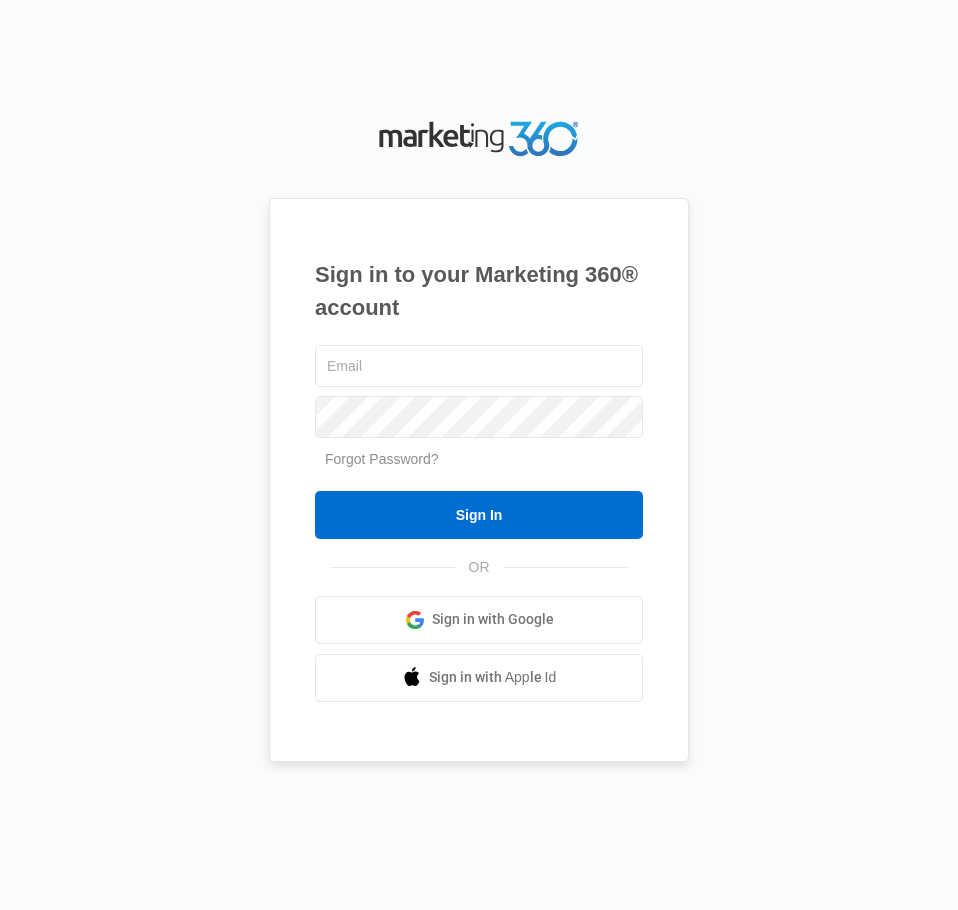 type on "aguilerakaylie7@example.com" 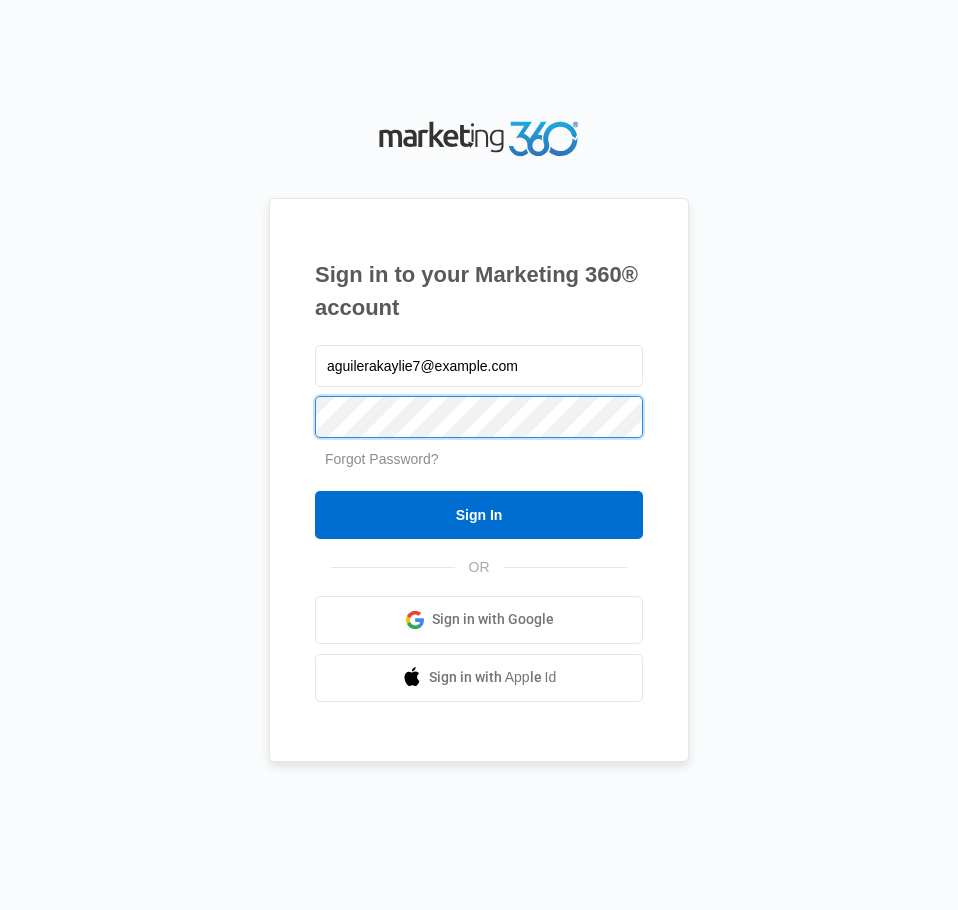 click on "Sign In" at bounding box center (479, 515) 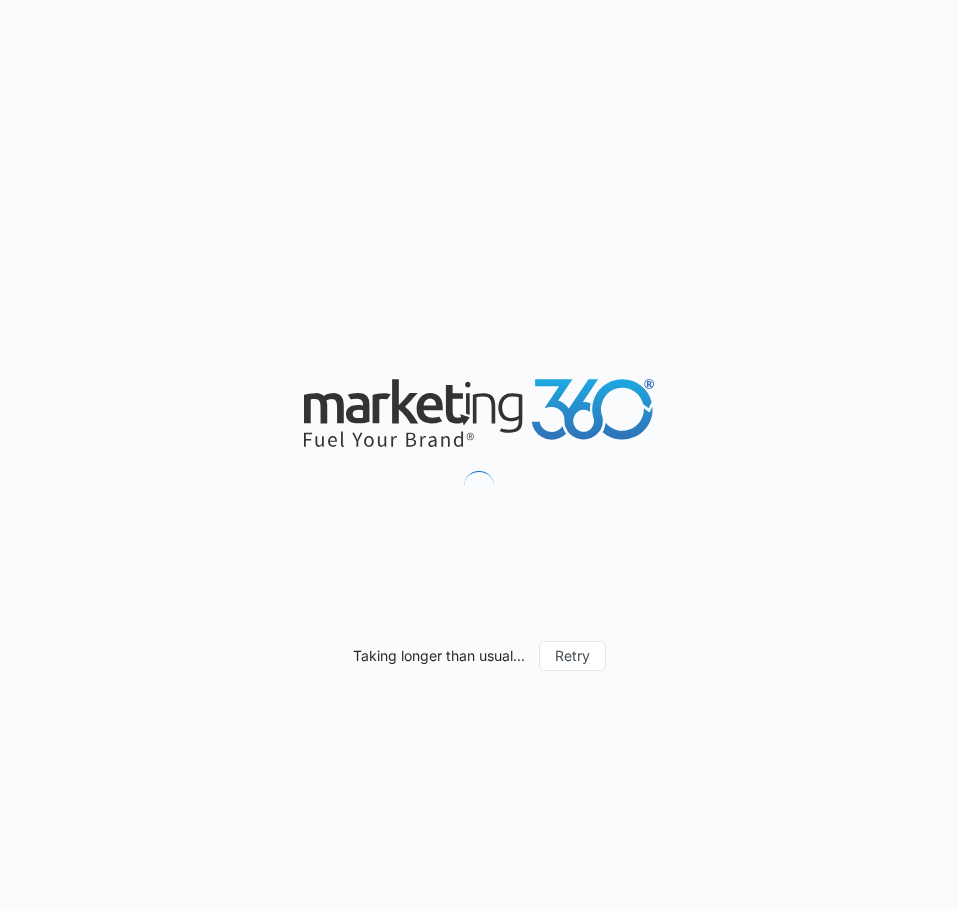 scroll, scrollTop: 0, scrollLeft: 0, axis: both 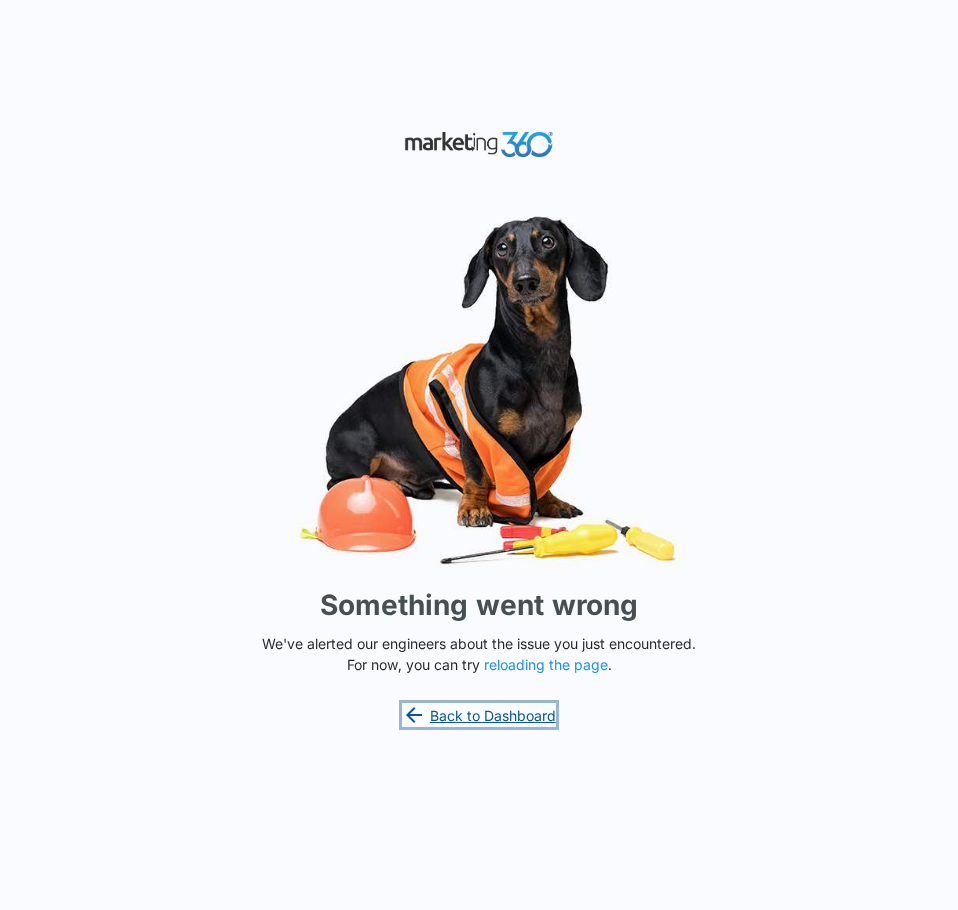 click on "Back to Dashboard" at bounding box center (479, 715) 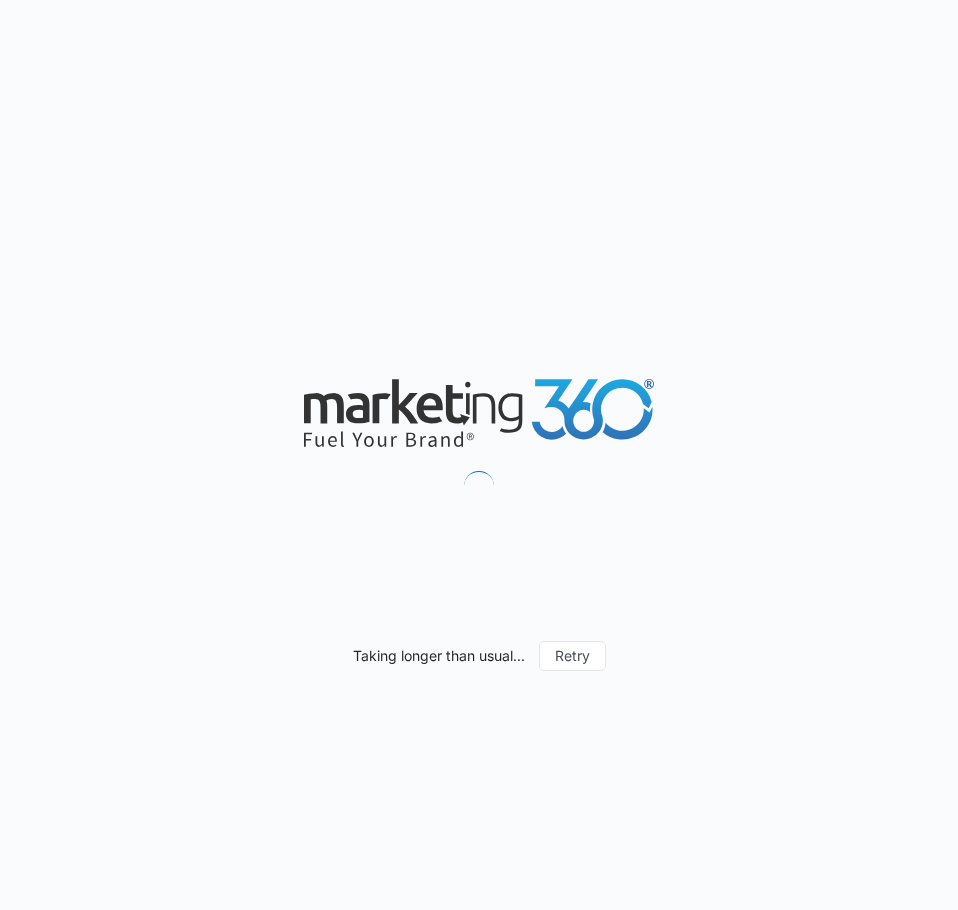 scroll, scrollTop: 0, scrollLeft: 0, axis: both 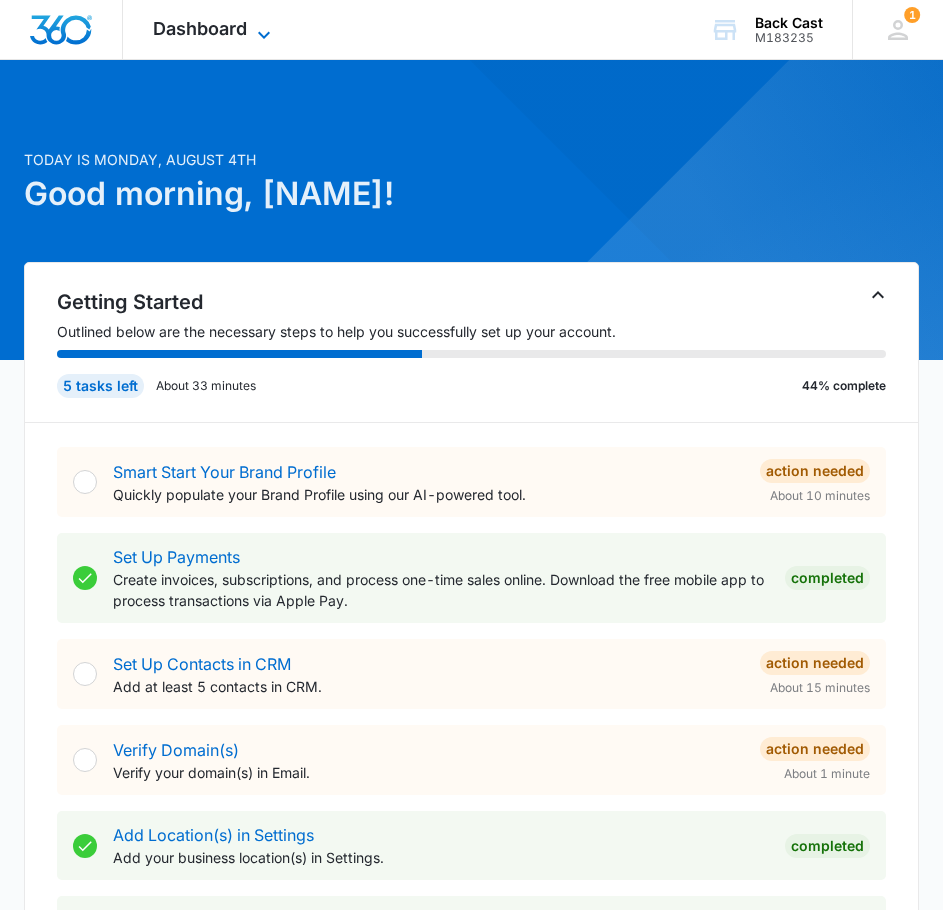 click on "Dashboard" at bounding box center (200, 28) 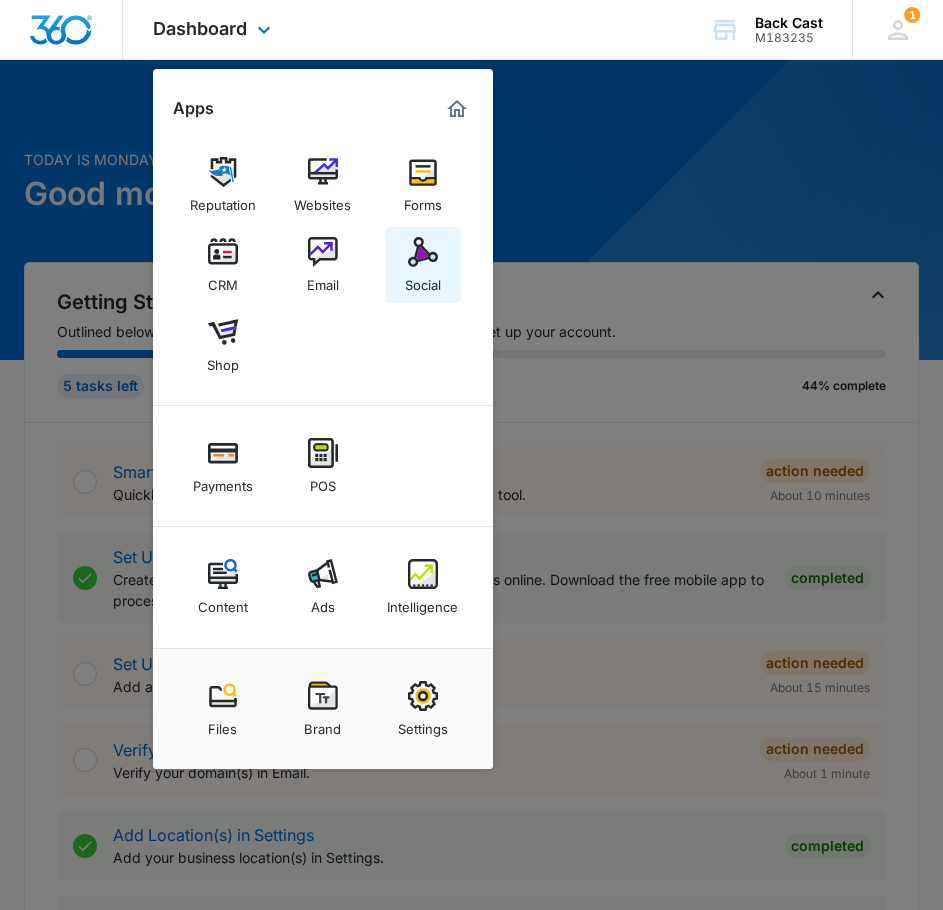 click at bounding box center [423, 252] 